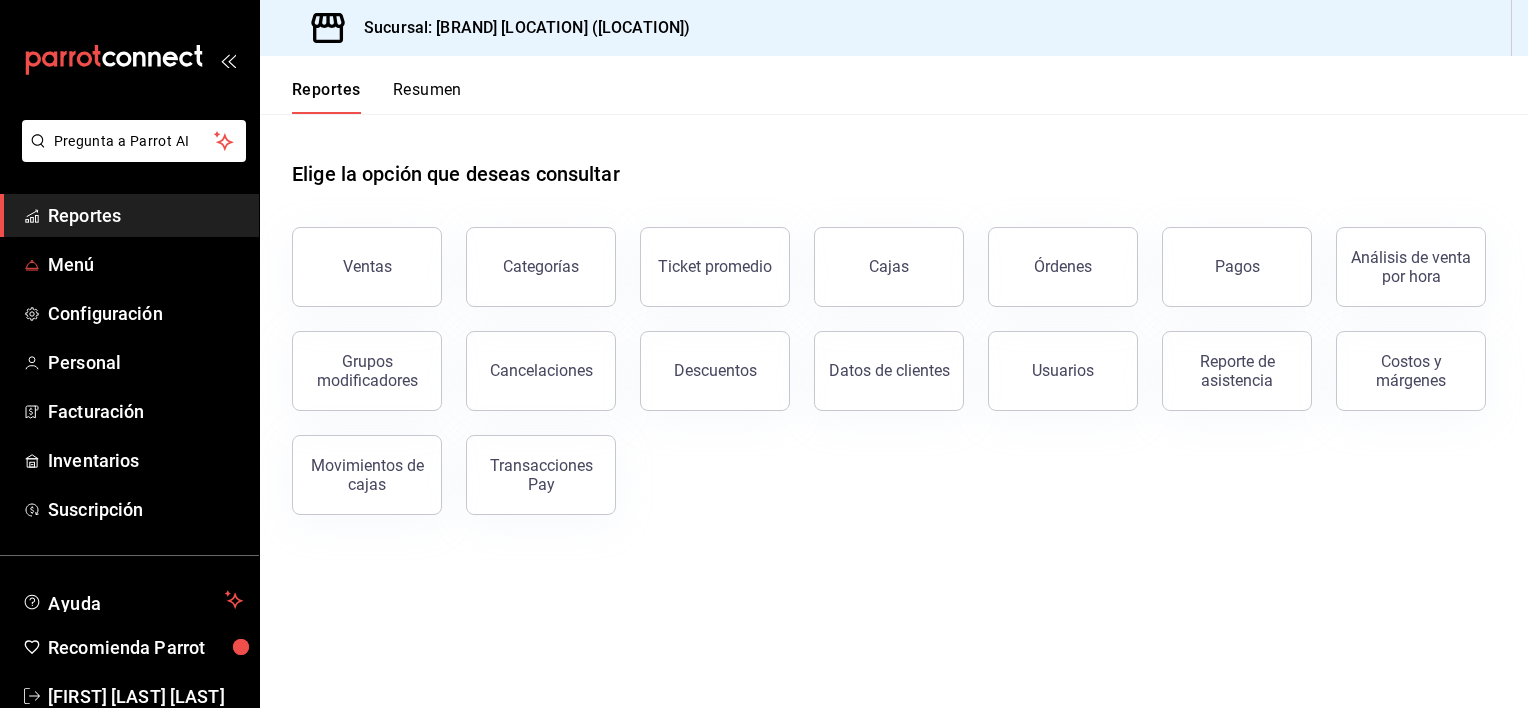 scroll, scrollTop: 0, scrollLeft: 0, axis: both 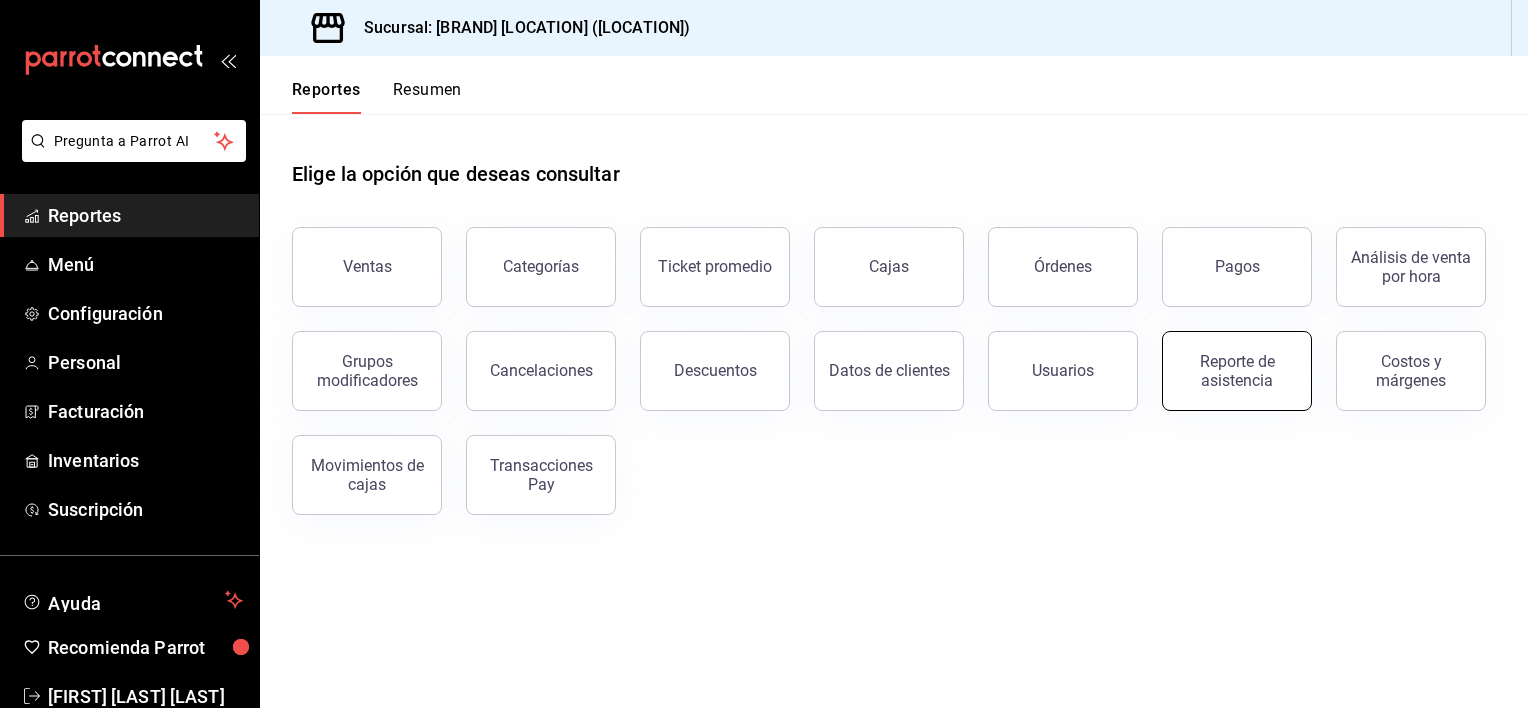 click on "Reporte de asistencia" at bounding box center (1237, 371) 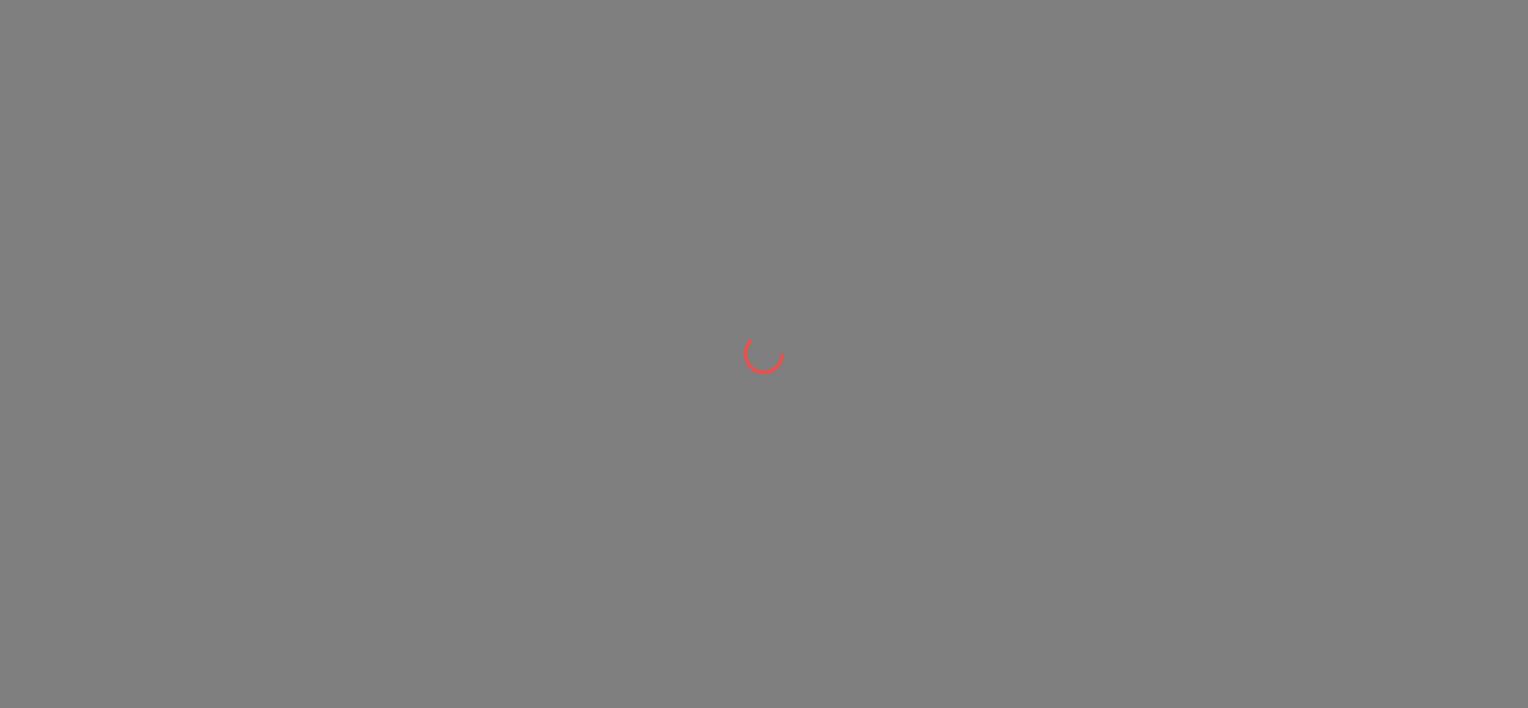 scroll, scrollTop: 0, scrollLeft: 0, axis: both 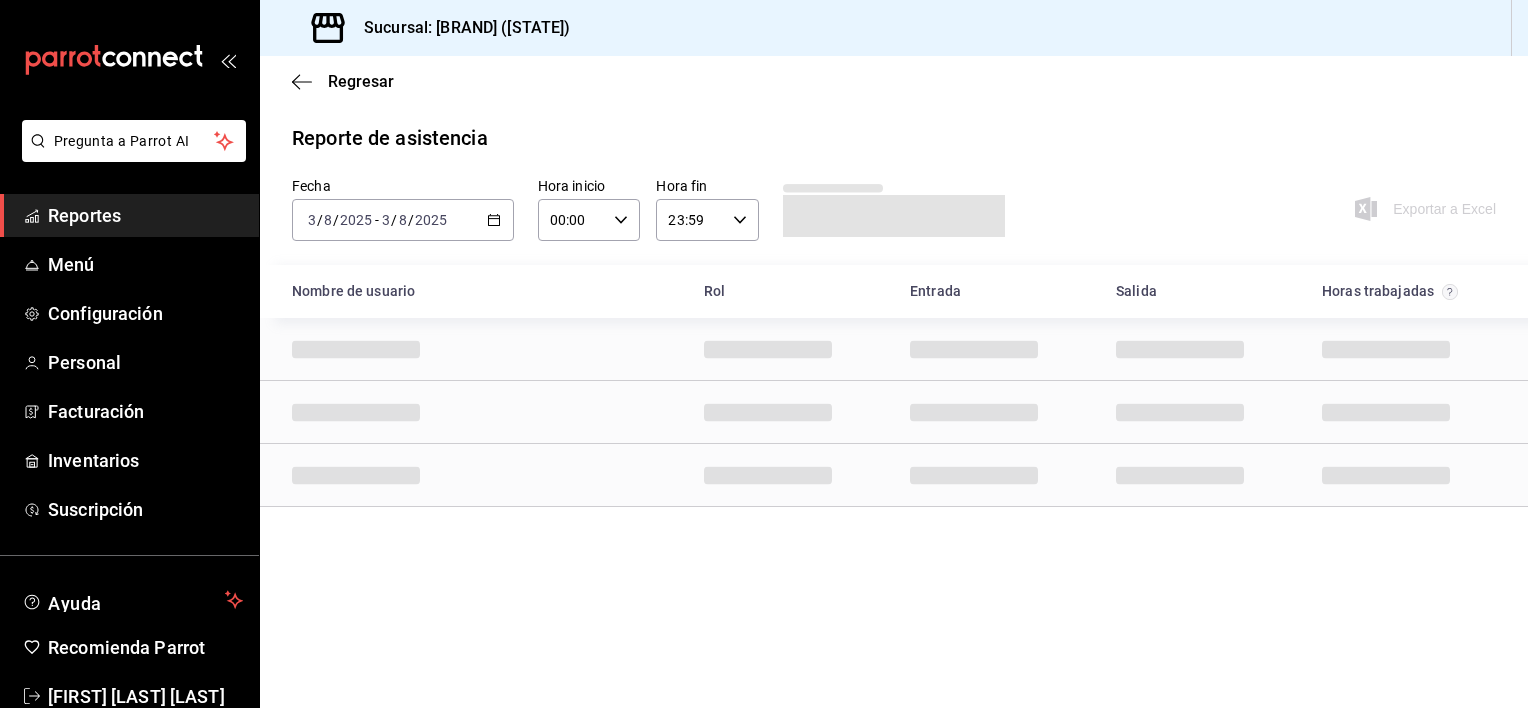 click 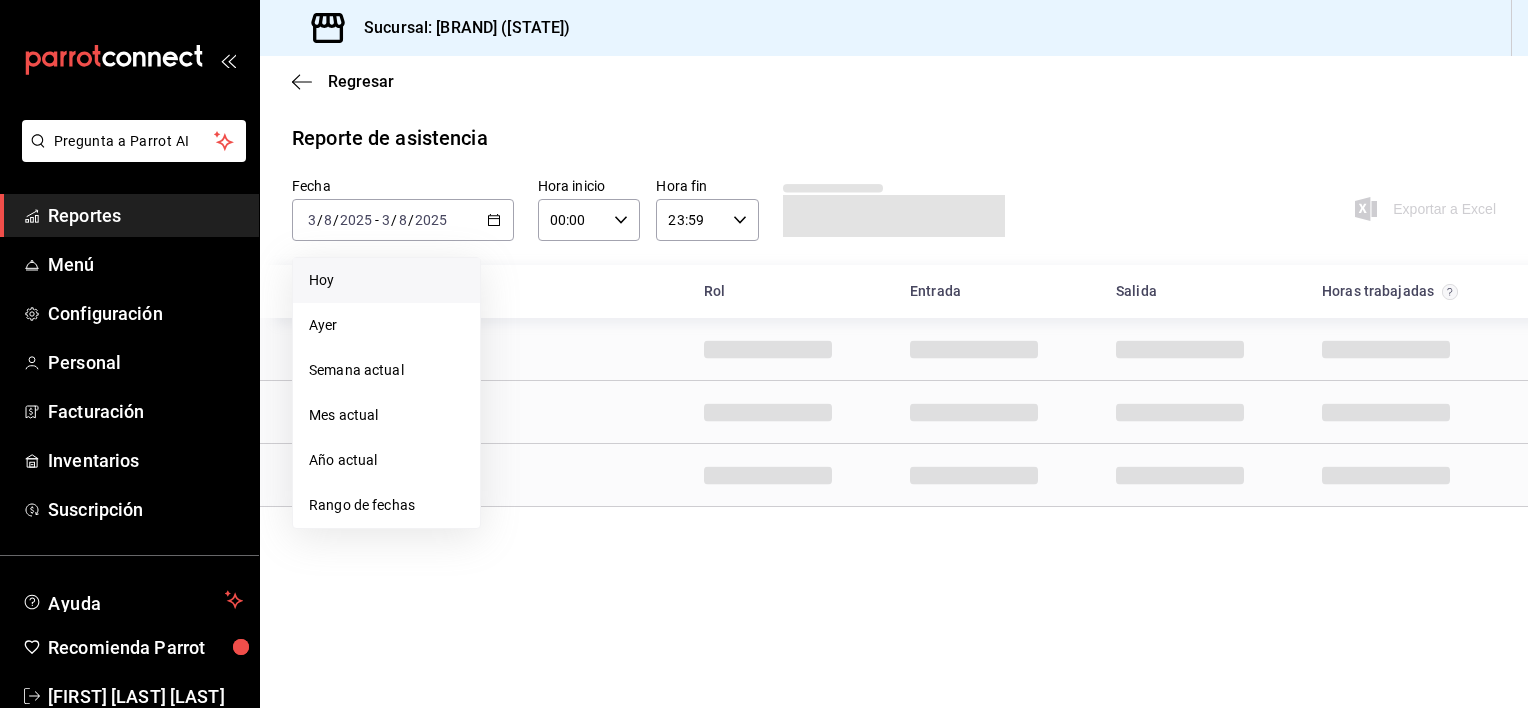 click on "Hoy" at bounding box center [386, 280] 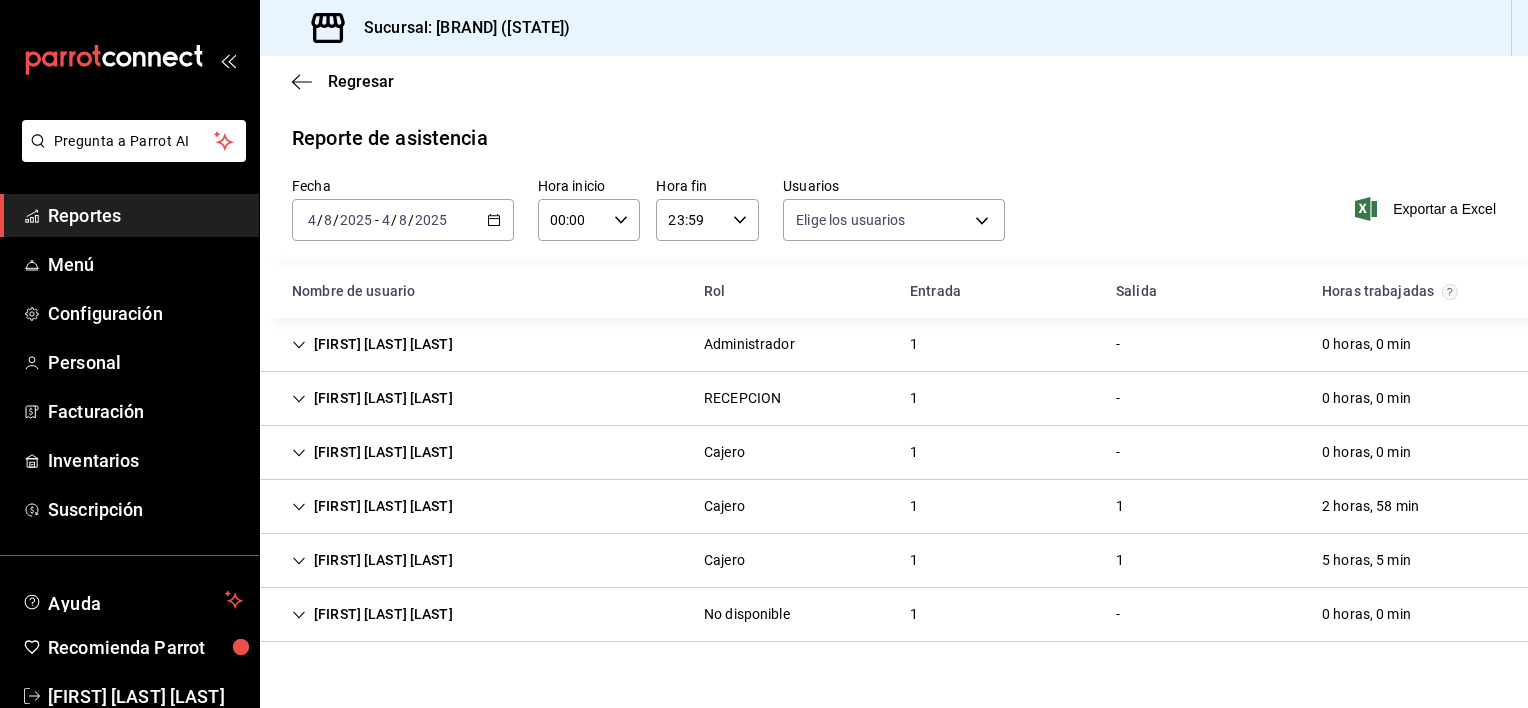 type on "[UUID],[UUID],[UUID],[UUID],[UUID],[UUID],[UUID],[UUID],[UUID],[UUID],[UUID],[UUID],[UUID],[UUID],[UUID]" 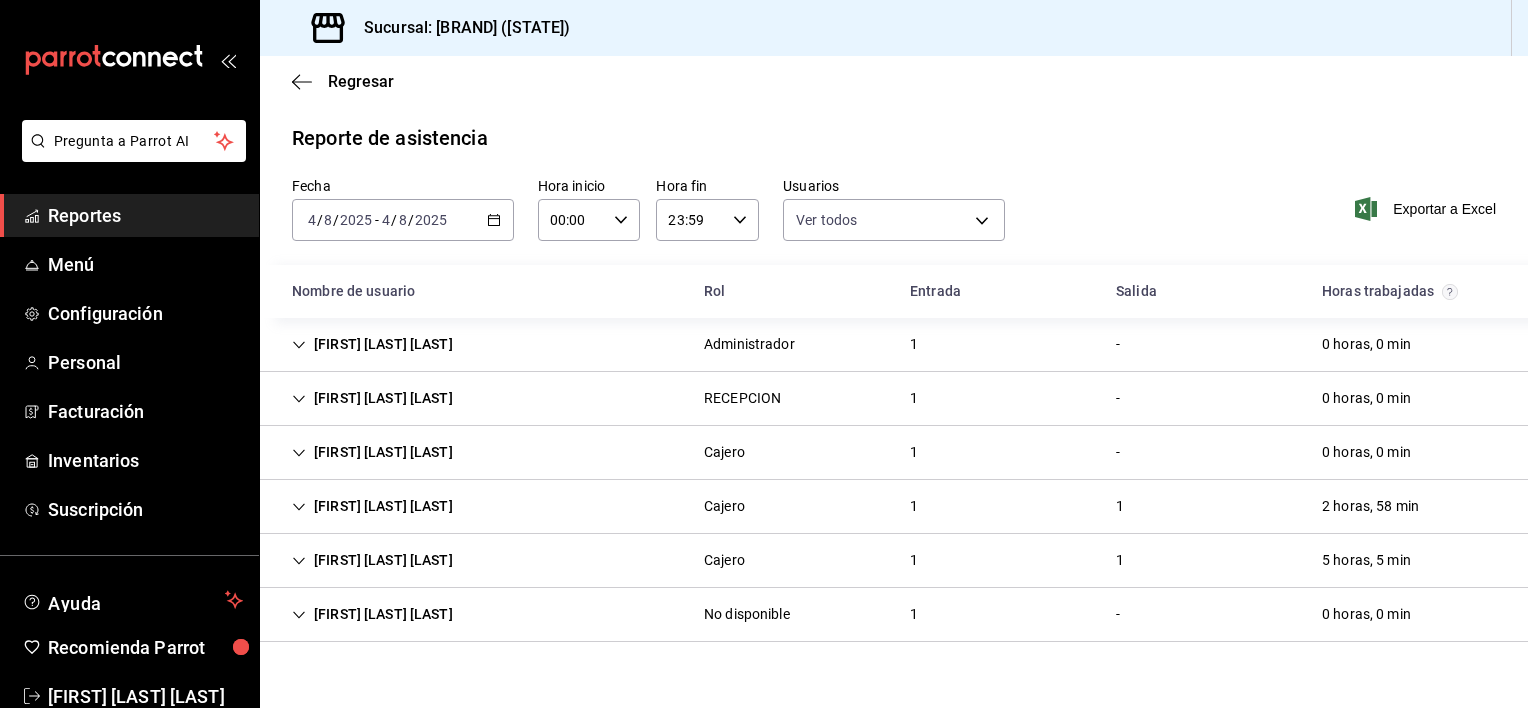 click 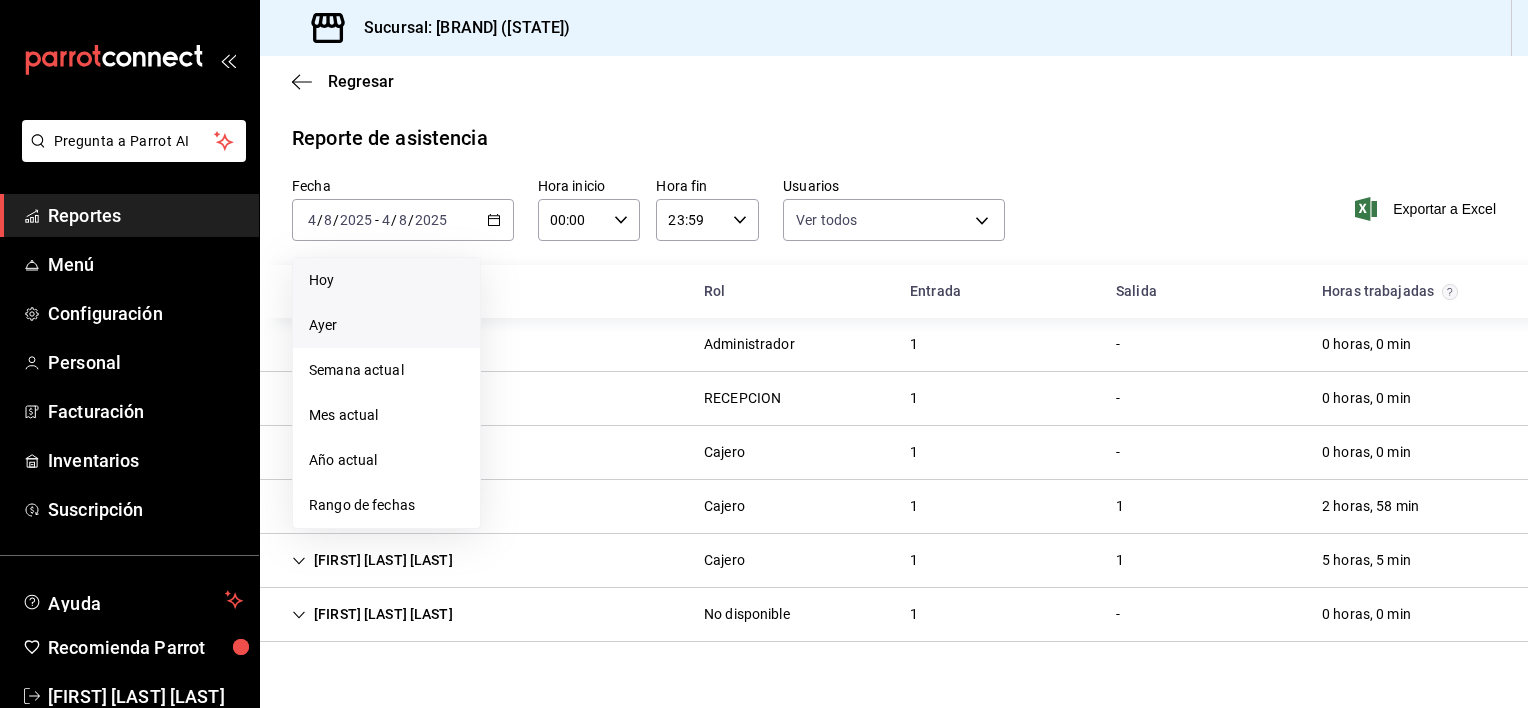 click on "Ayer" at bounding box center [386, 325] 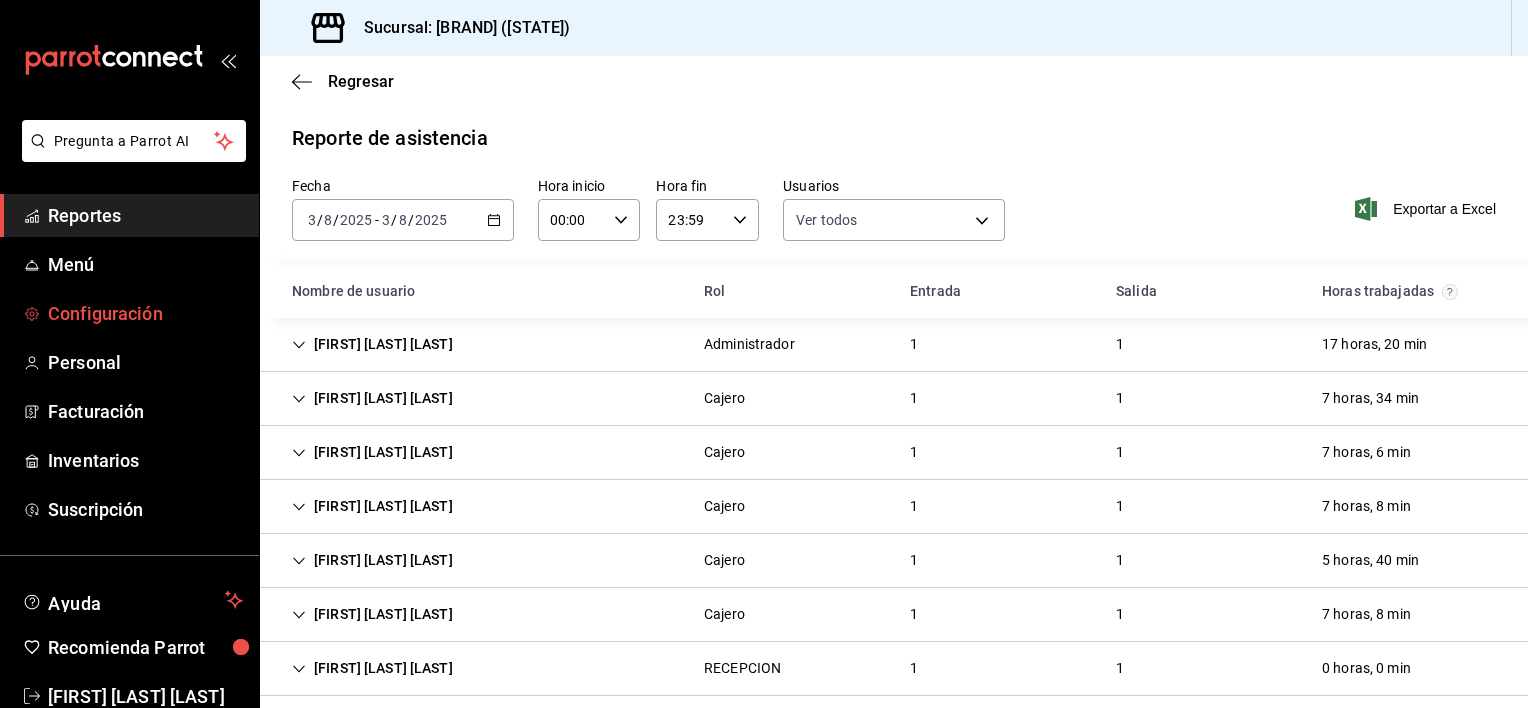 click on "Configuración" at bounding box center [145, 313] 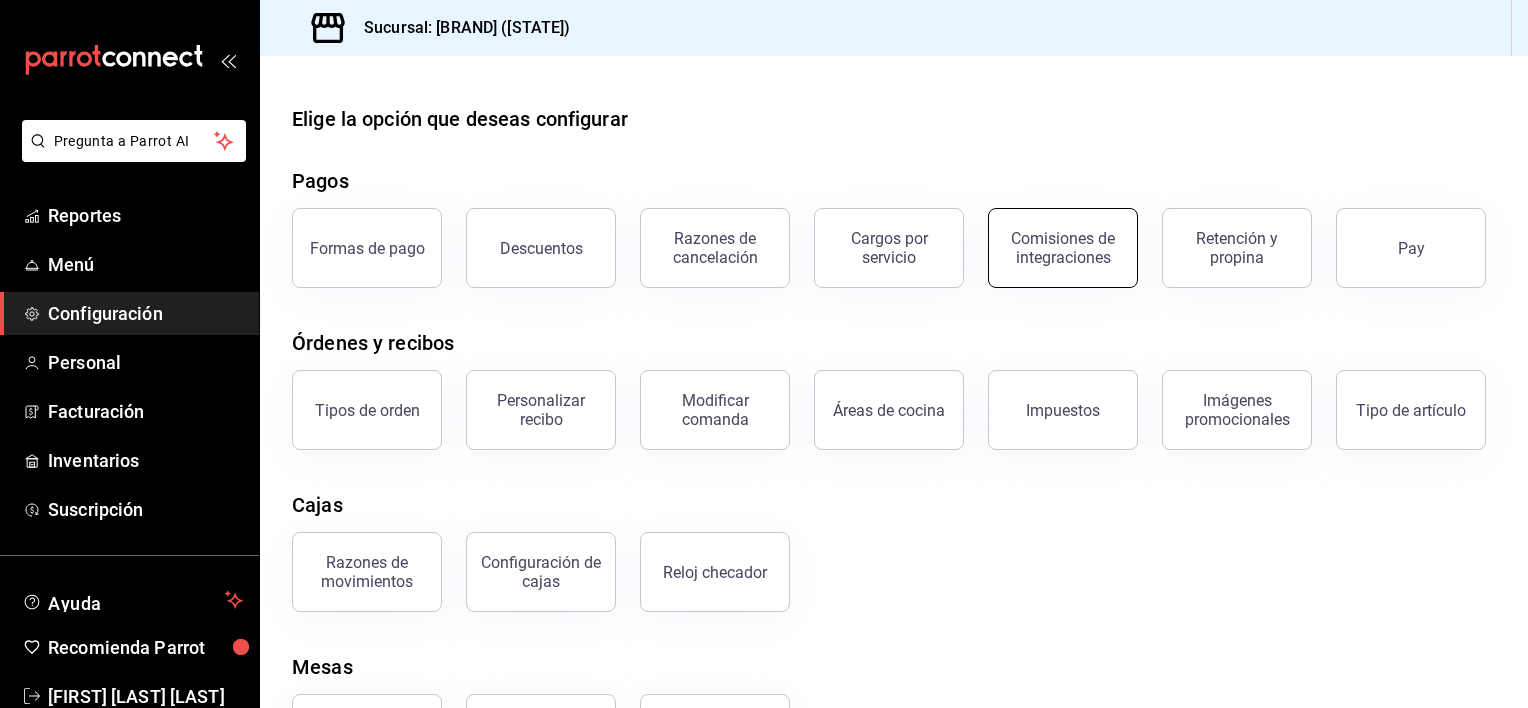 click on "Comisiones de integraciones" at bounding box center (1063, 248) 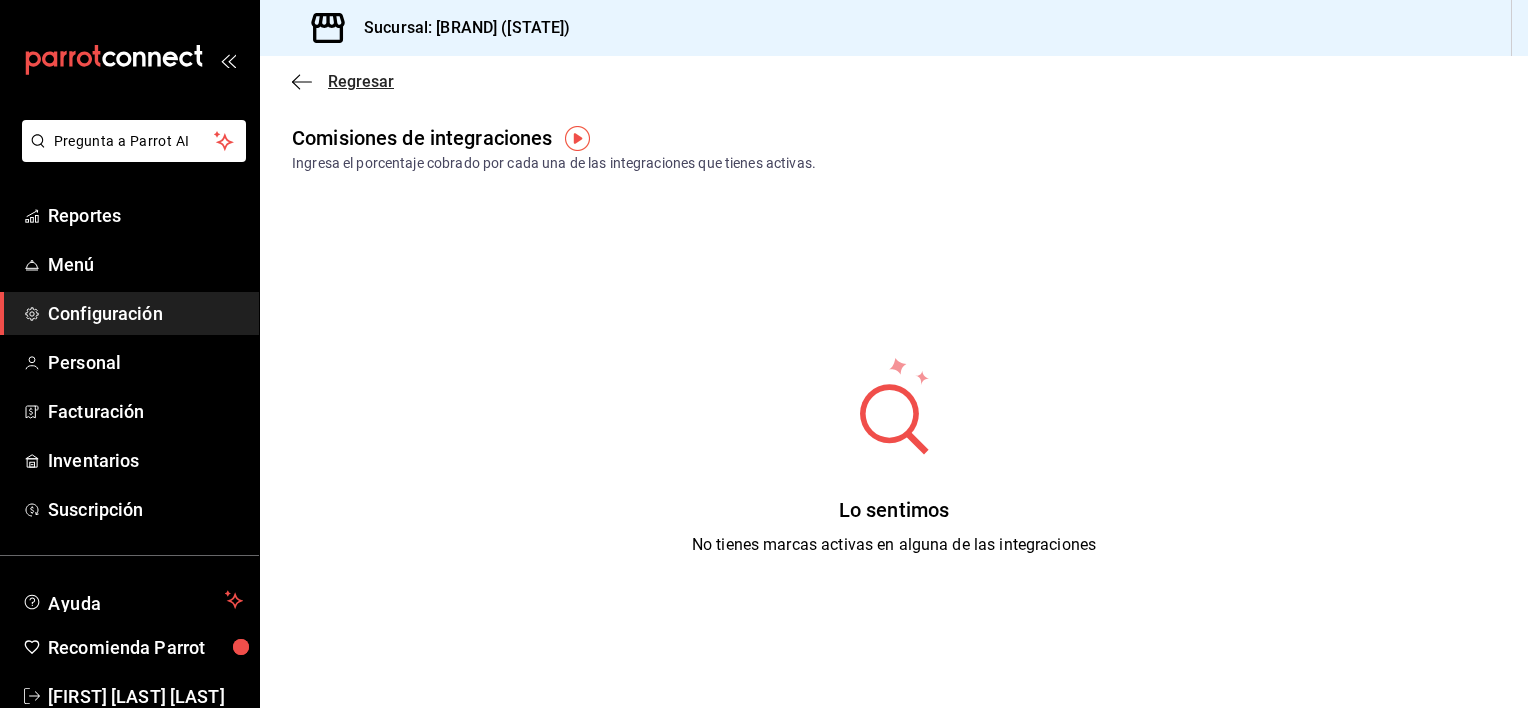 click 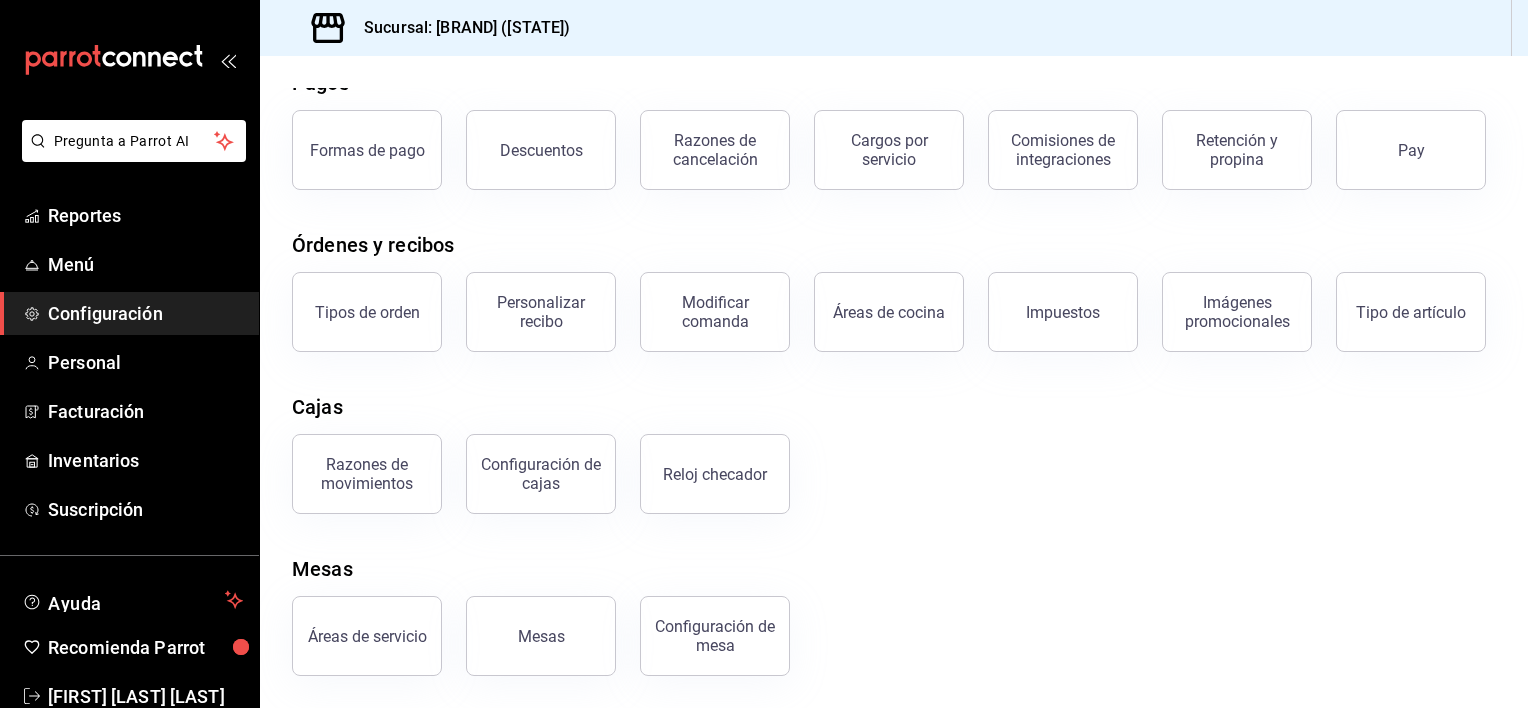scroll, scrollTop: 306, scrollLeft: 0, axis: vertical 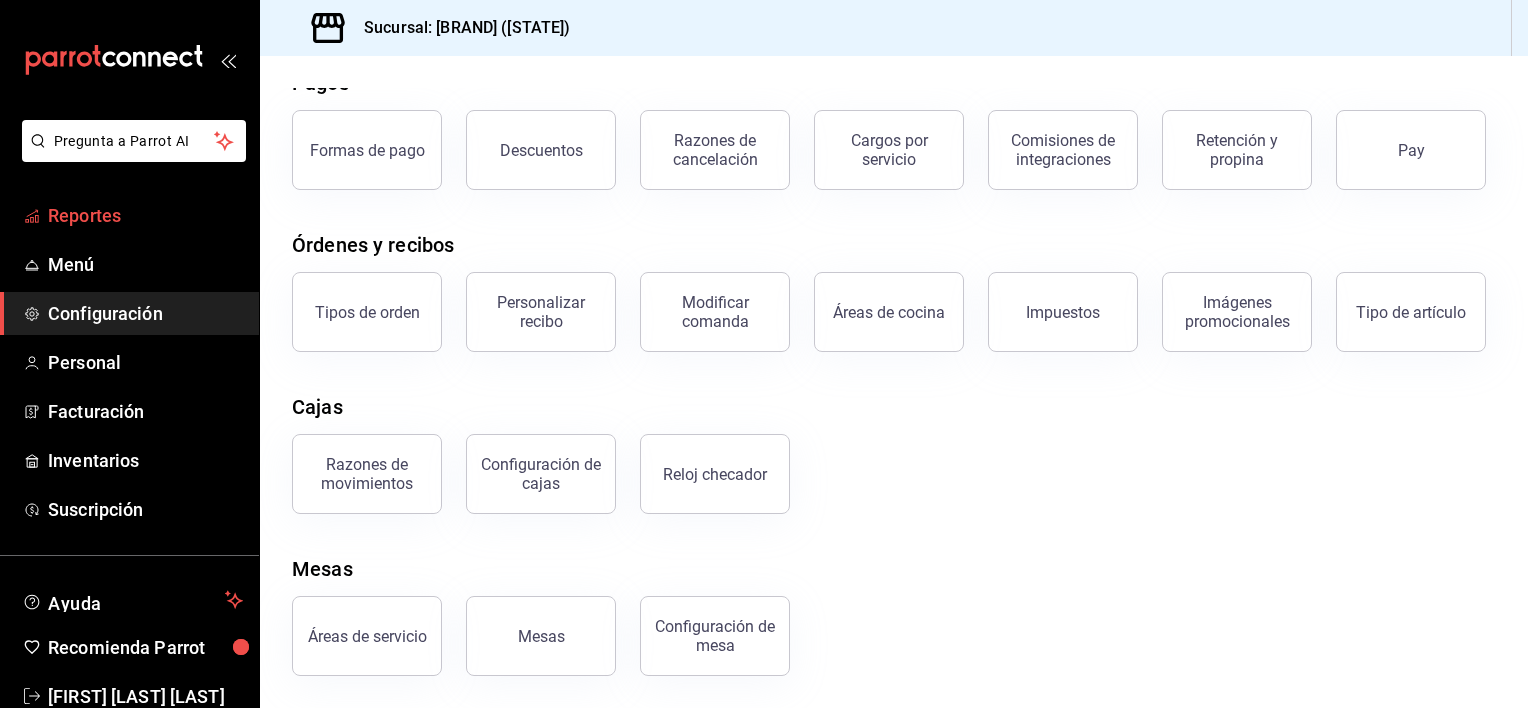 click on "Reportes" at bounding box center [145, 215] 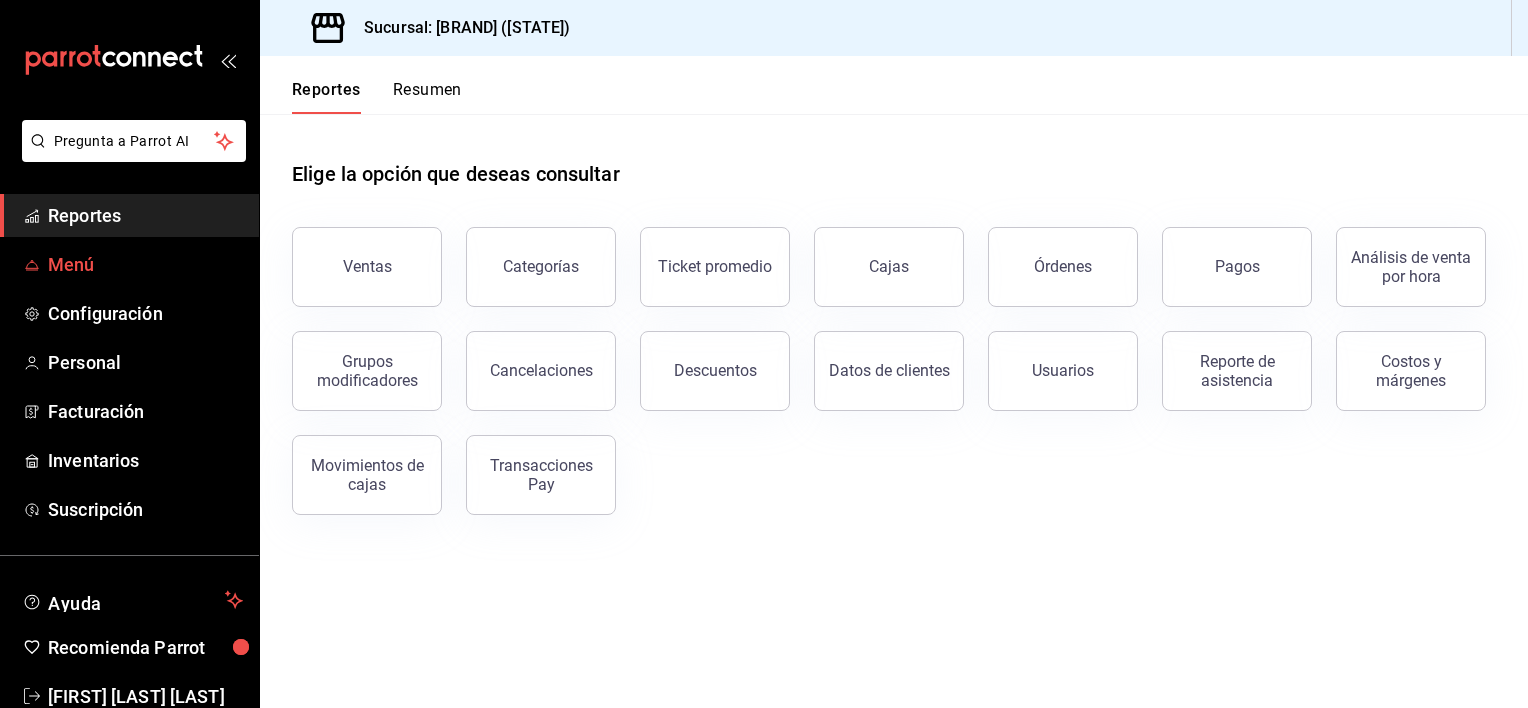 click on "Menú" at bounding box center [145, 264] 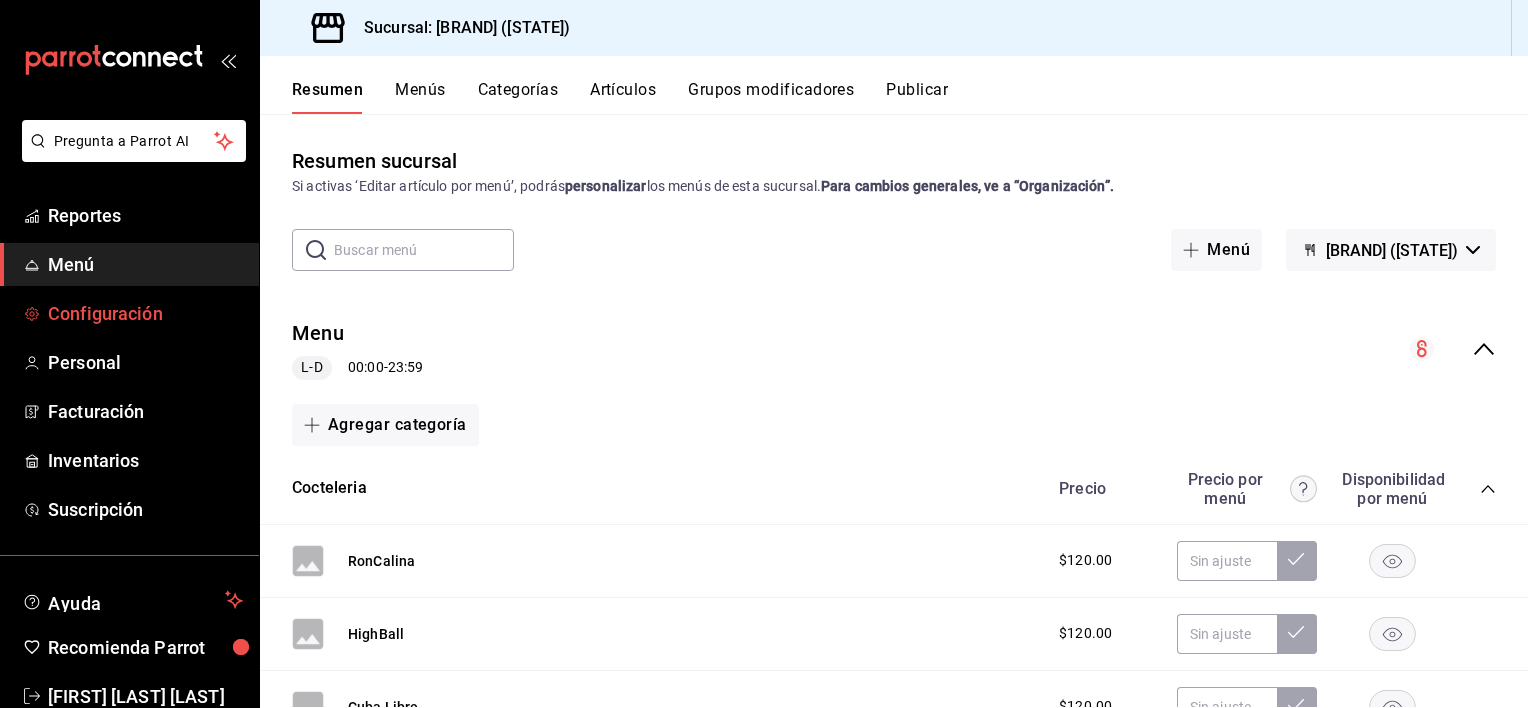 click on "Configuración" at bounding box center [145, 313] 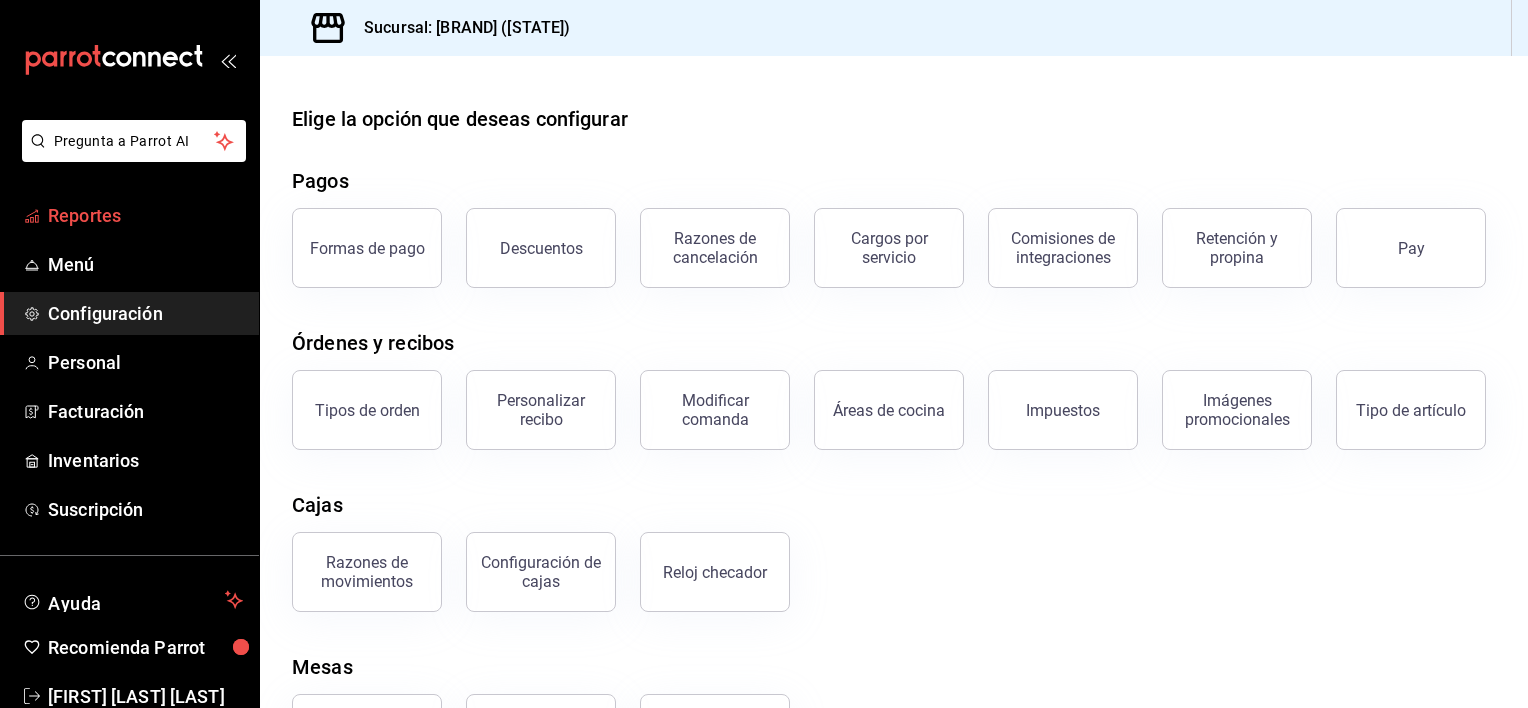 click on "Reportes" at bounding box center [145, 215] 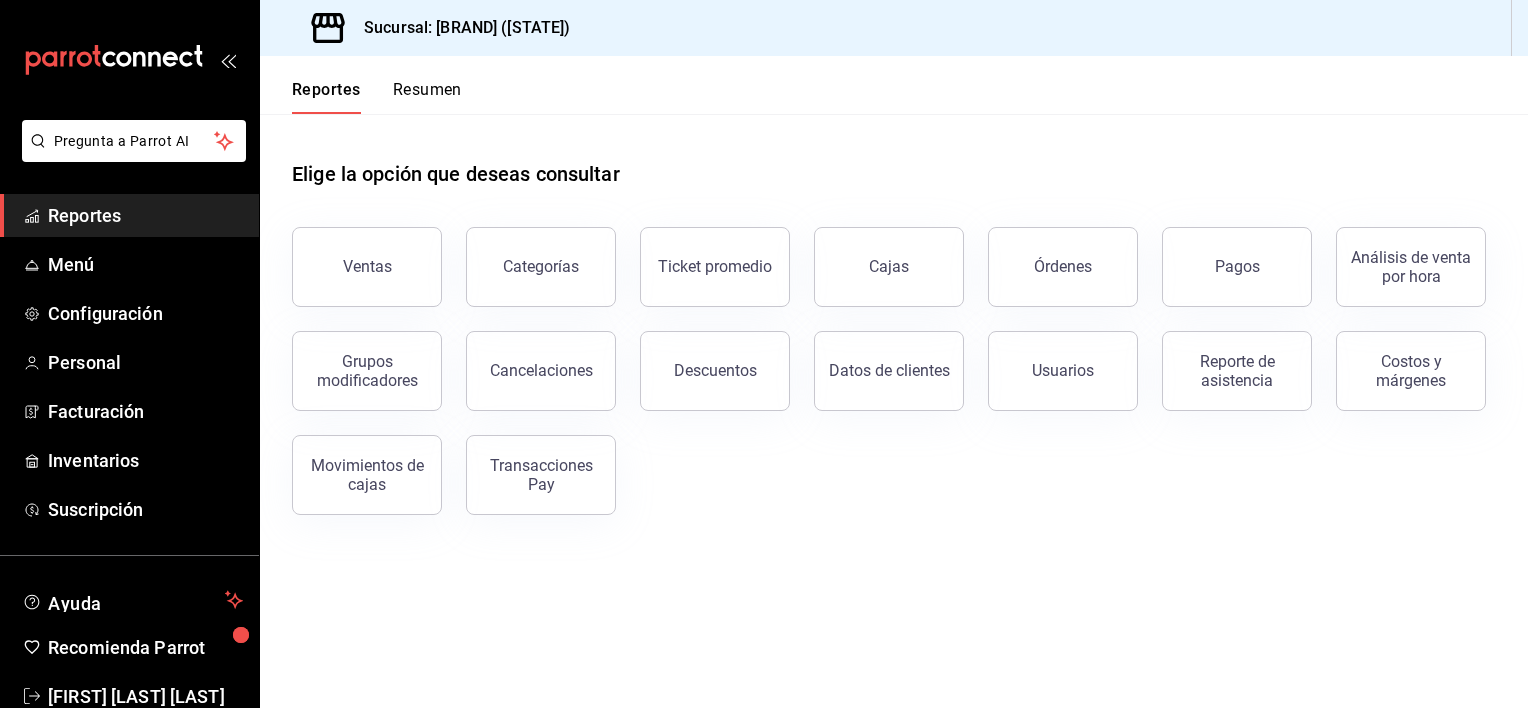 scroll, scrollTop: 46, scrollLeft: 0, axis: vertical 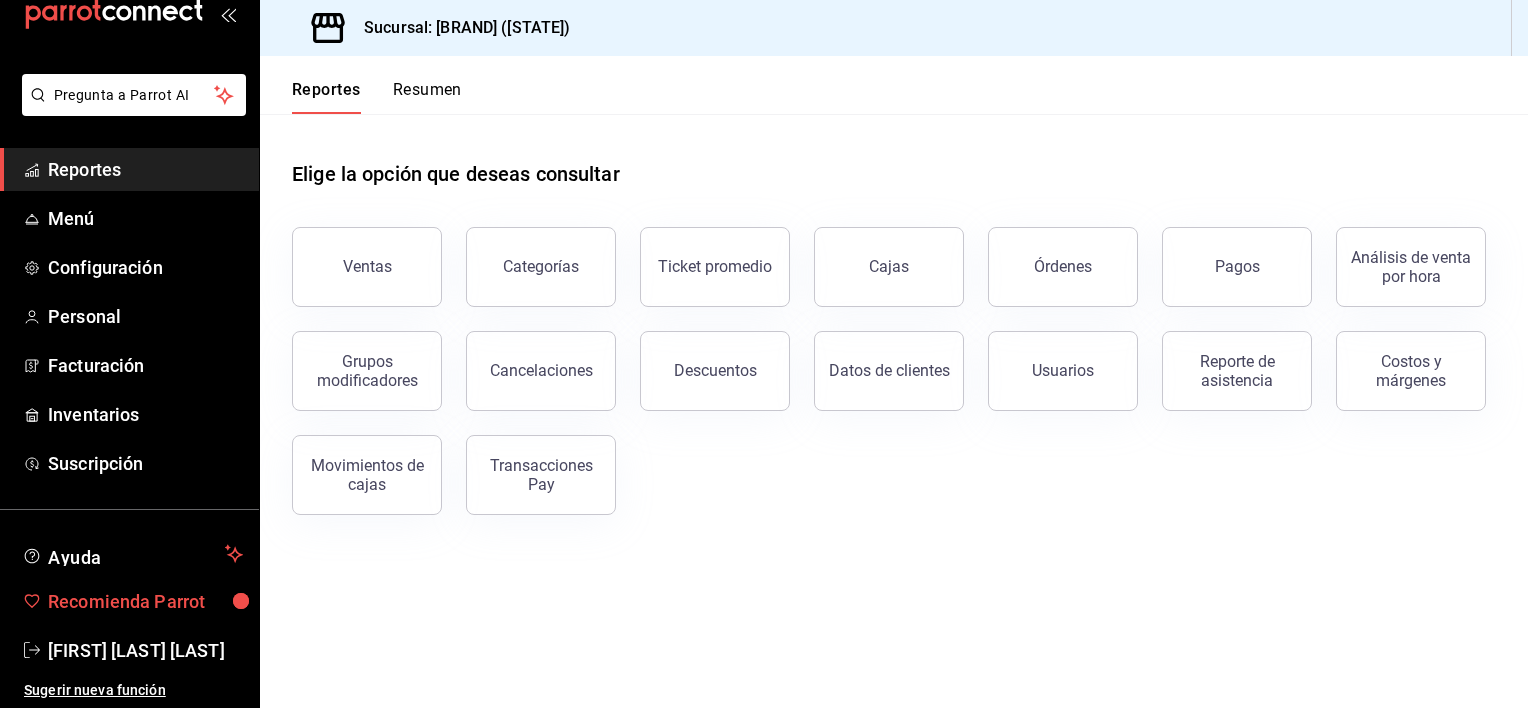 click on "Recomienda Parrot" at bounding box center (145, 601) 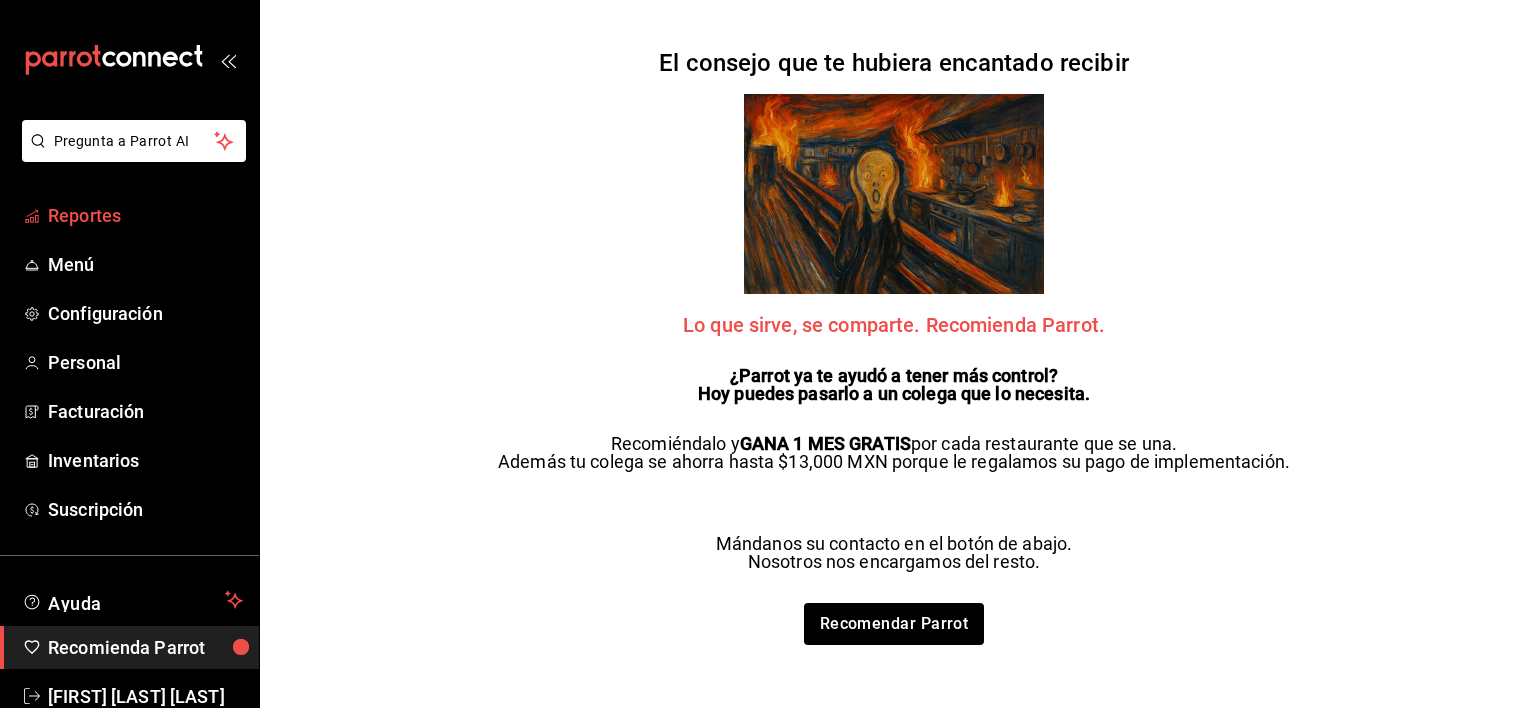 click on "Reportes" at bounding box center [145, 215] 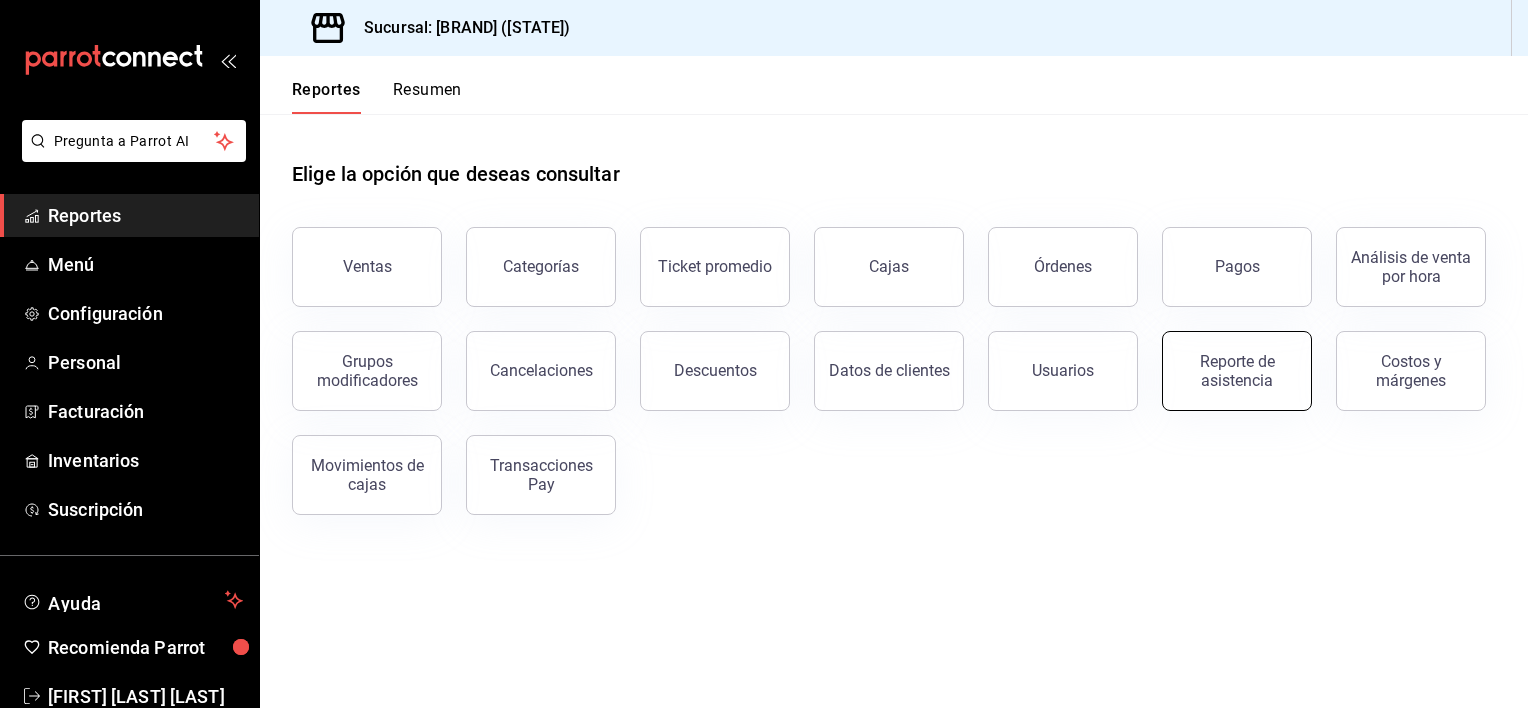 click on "Reporte de asistencia" at bounding box center (1237, 371) 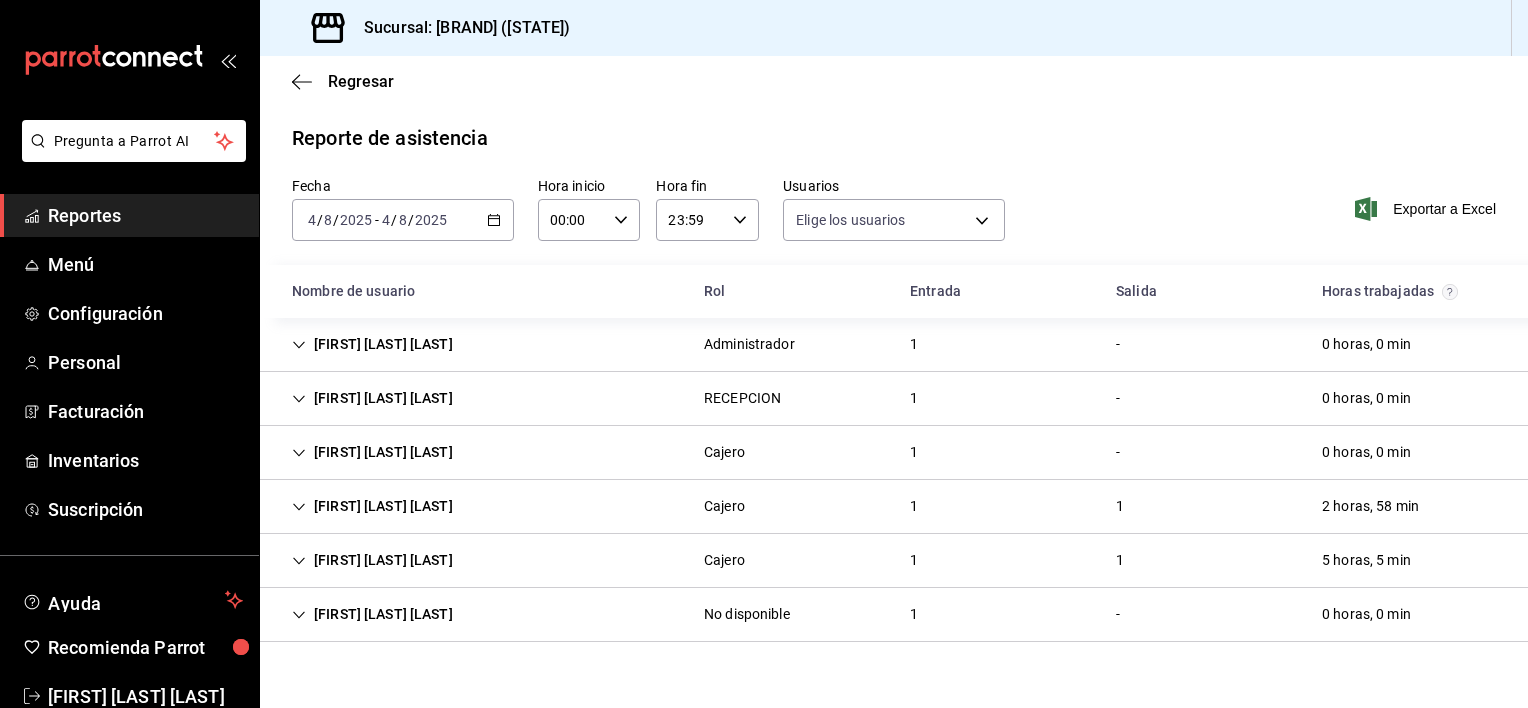 type on "[UUID],[UUID],[UUID],[UUID],[UUID],[UUID],[UUID],[UUID],[UUID],[UUID],[UUID],[UUID],[UUID],[UUID],[UUID]" 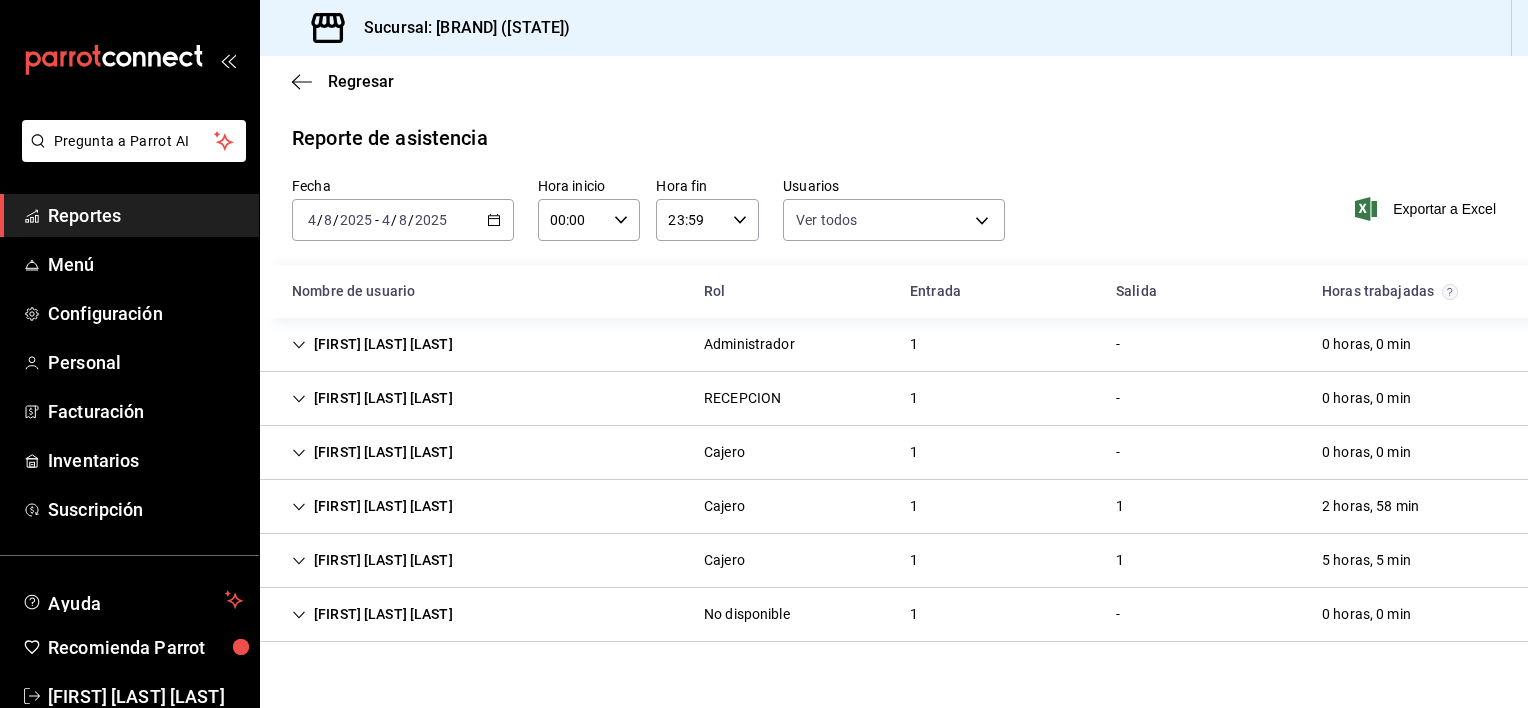 click on "Reportes" at bounding box center [145, 215] 